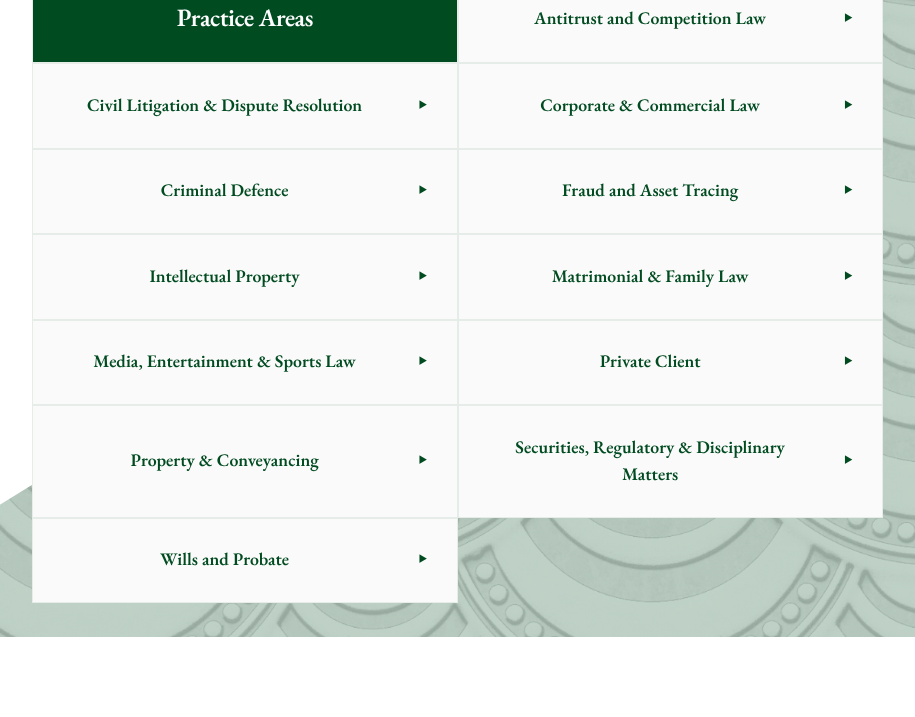 scroll, scrollTop: 889, scrollLeft: 0, axis: vertical 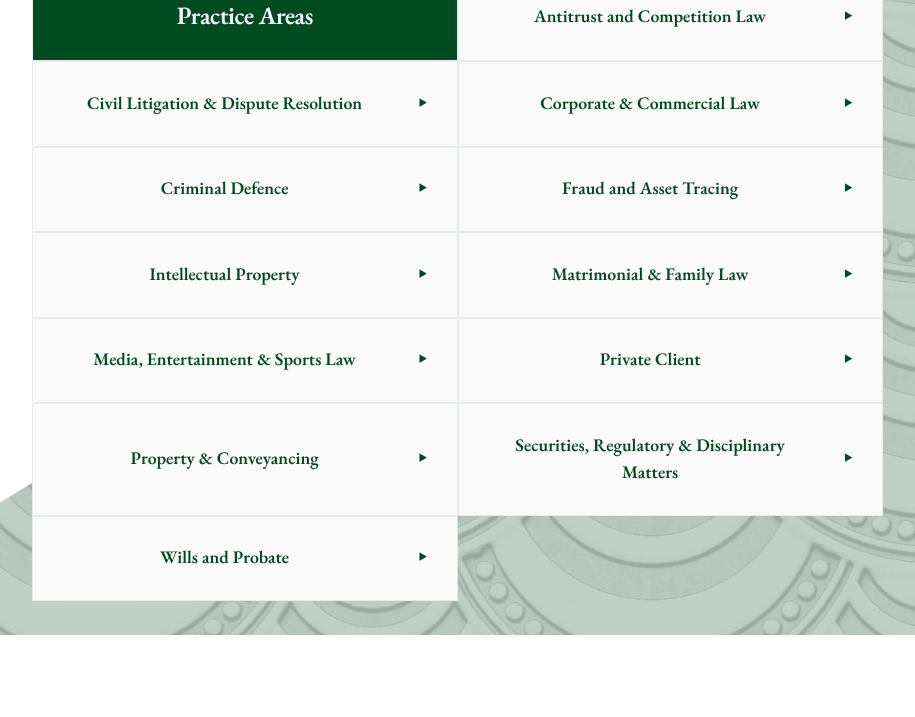 click on "Securities, Regulatory & Disciplinary Matters" at bounding box center (650, 459) 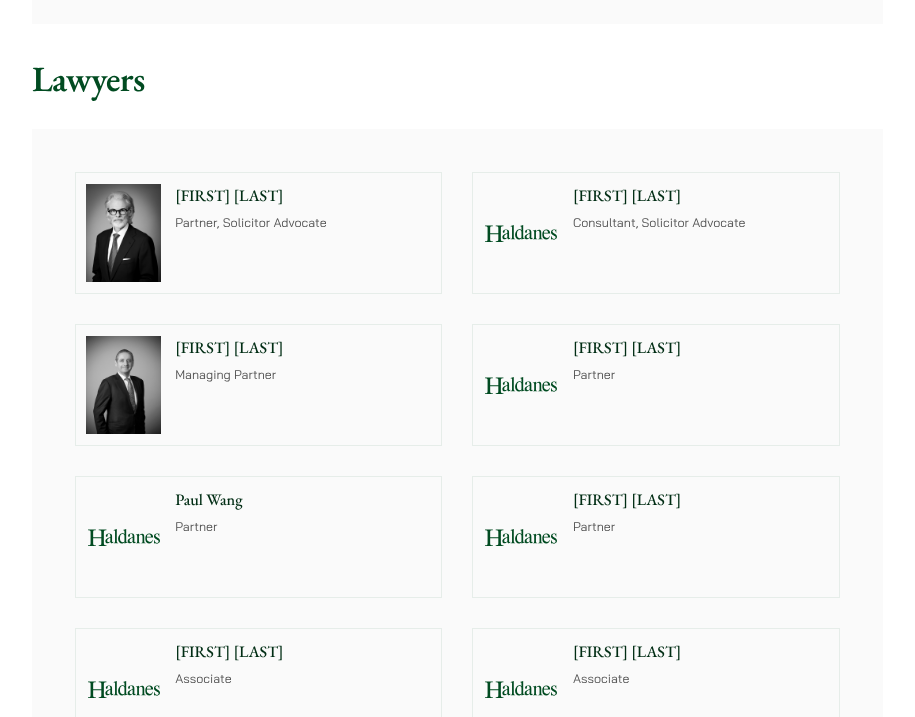 scroll, scrollTop: 1644, scrollLeft: 0, axis: vertical 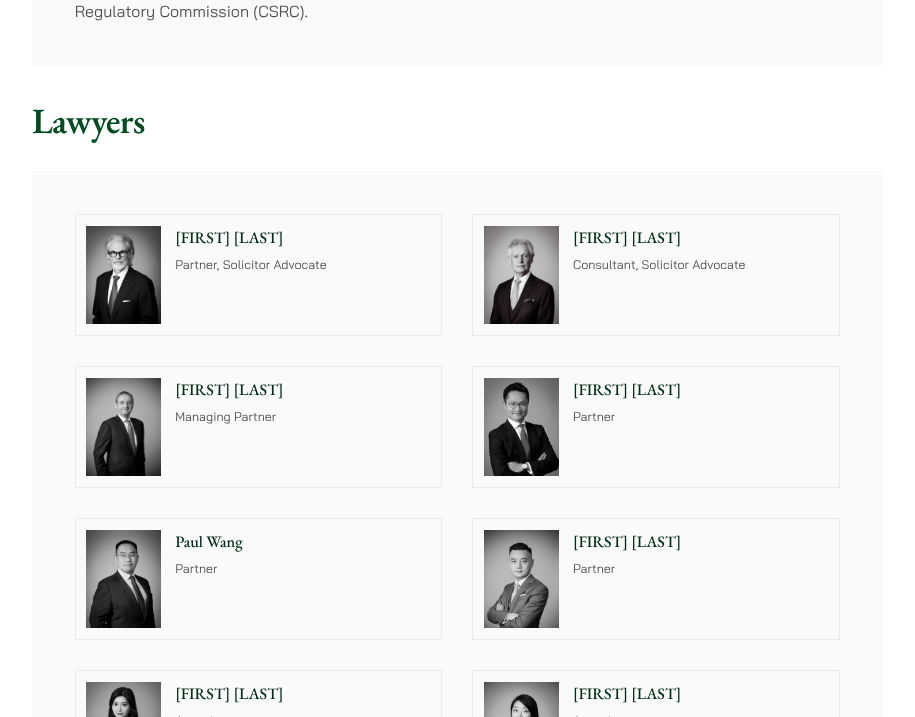 click on "[FIRST] [LAST]" at bounding box center (701, 238) 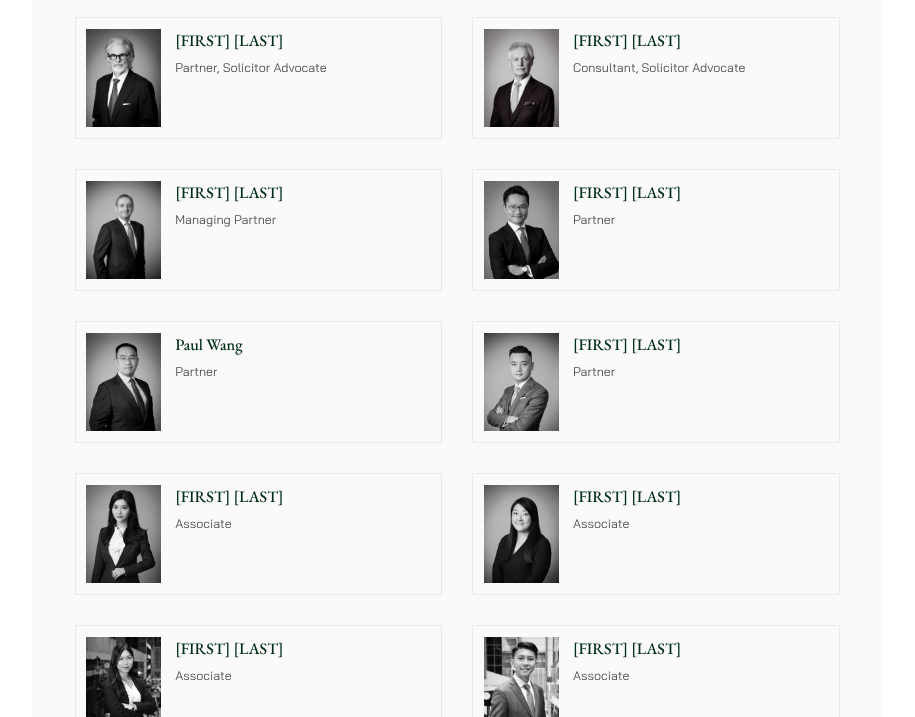 scroll, scrollTop: 1802, scrollLeft: 0, axis: vertical 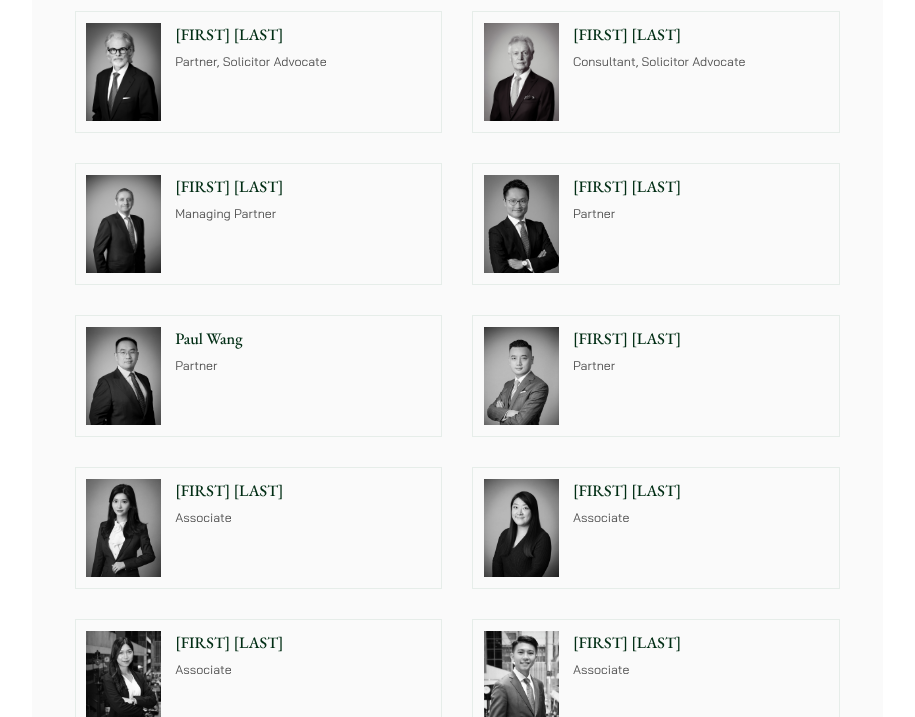 click on "Felix Ng
Partner" at bounding box center (704, 224) 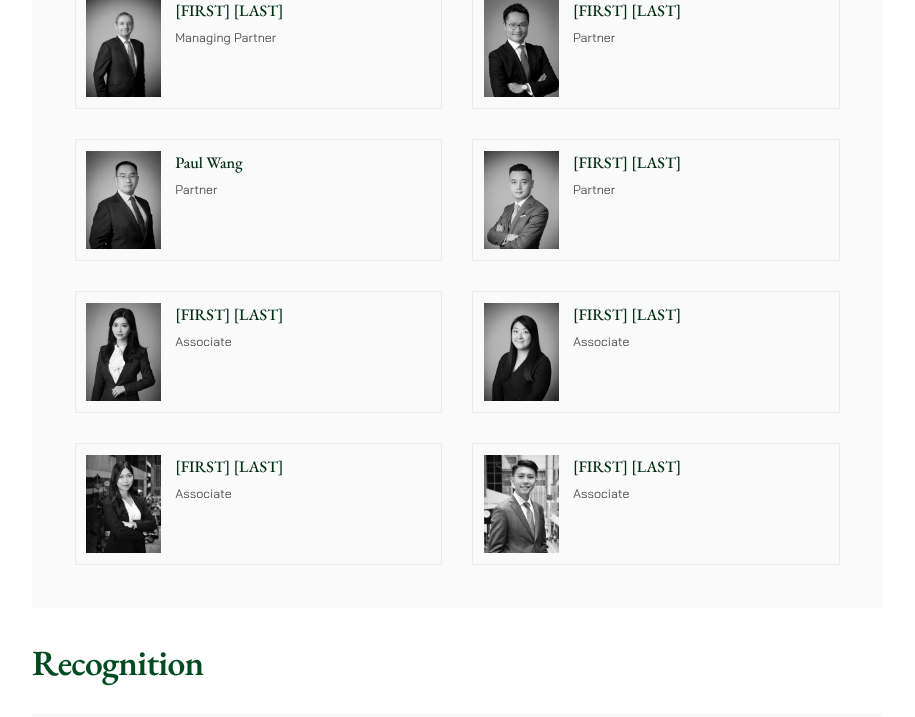 scroll, scrollTop: 1982, scrollLeft: 0, axis: vertical 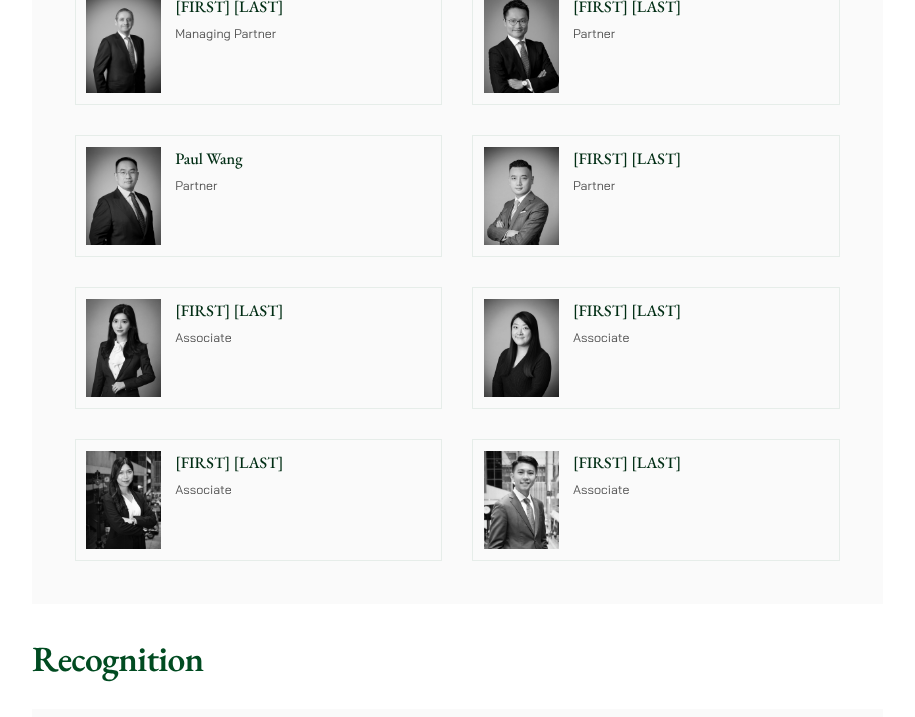 click on "Paul Wang" at bounding box center (303, 159) 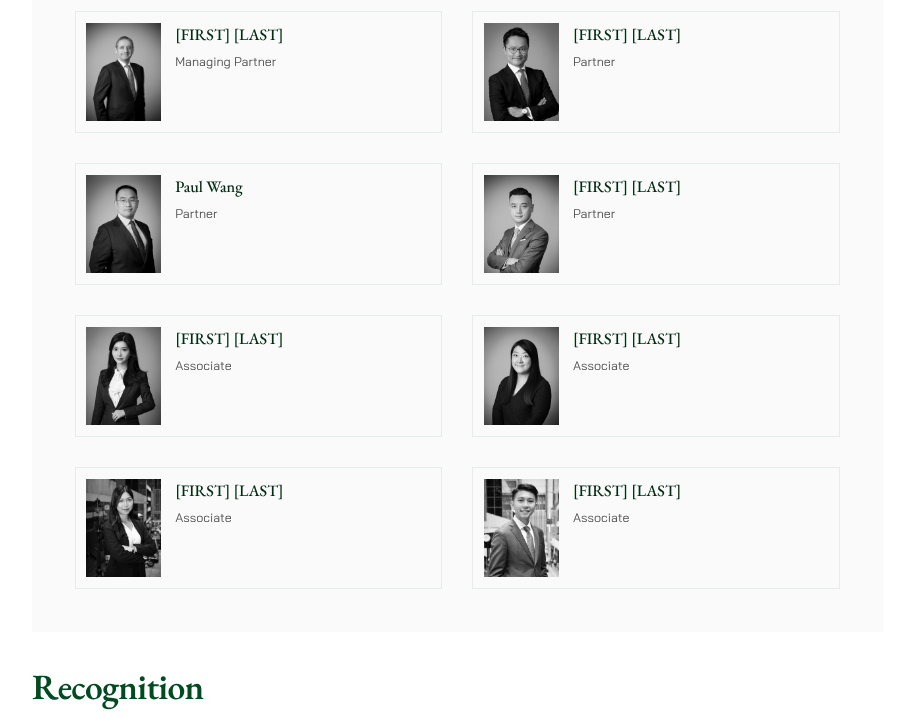 scroll, scrollTop: 1955, scrollLeft: 0, axis: vertical 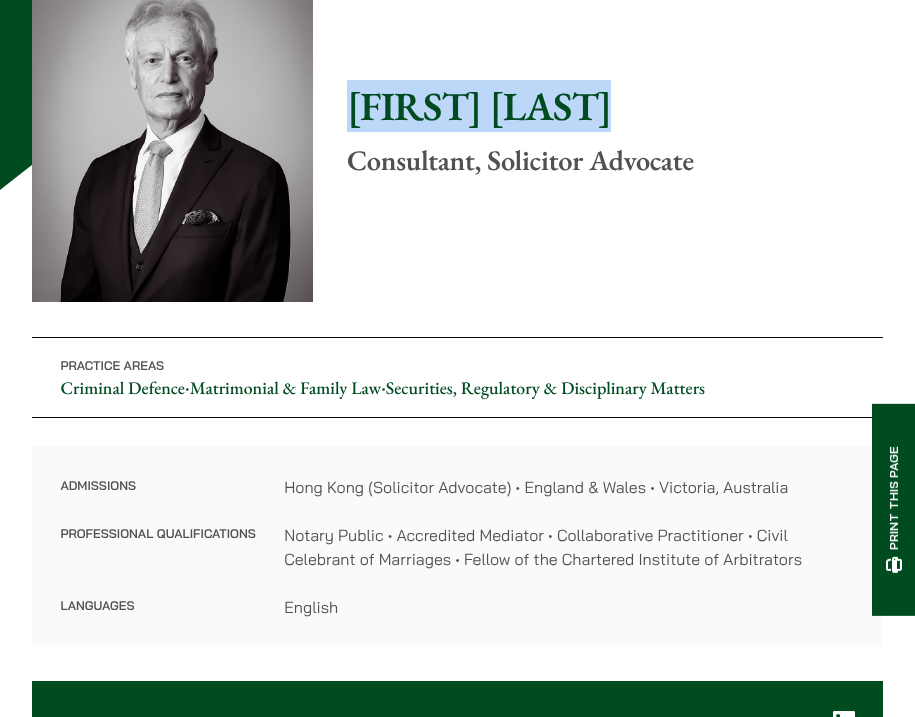 drag, startPoint x: 349, startPoint y: 102, endPoint x: 586, endPoint y: 108, distance: 237.07594 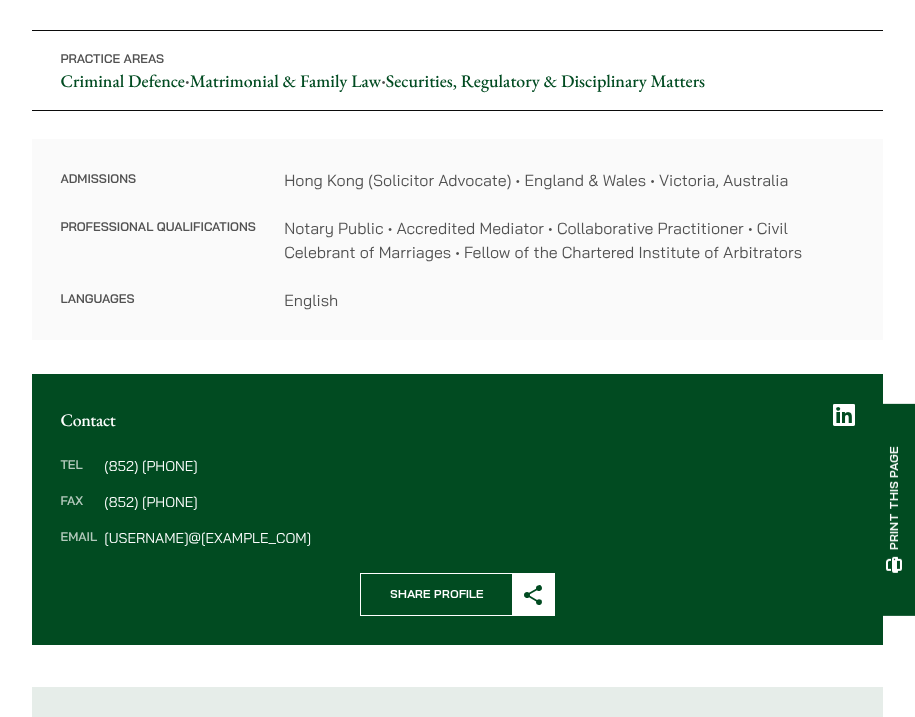 scroll, scrollTop: 522, scrollLeft: 0, axis: vertical 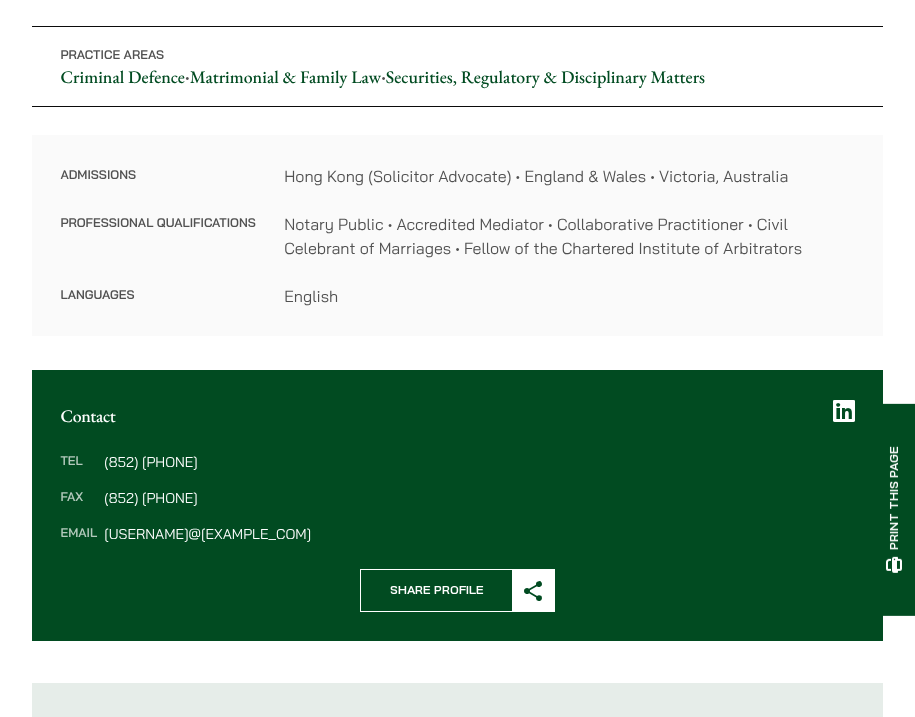 click on "Tel
(852) [PHONE]
Fax
(852) [PHONE]
Email
[USERNAME]@[EXAMPLE_COM]" at bounding box center [457, 497] 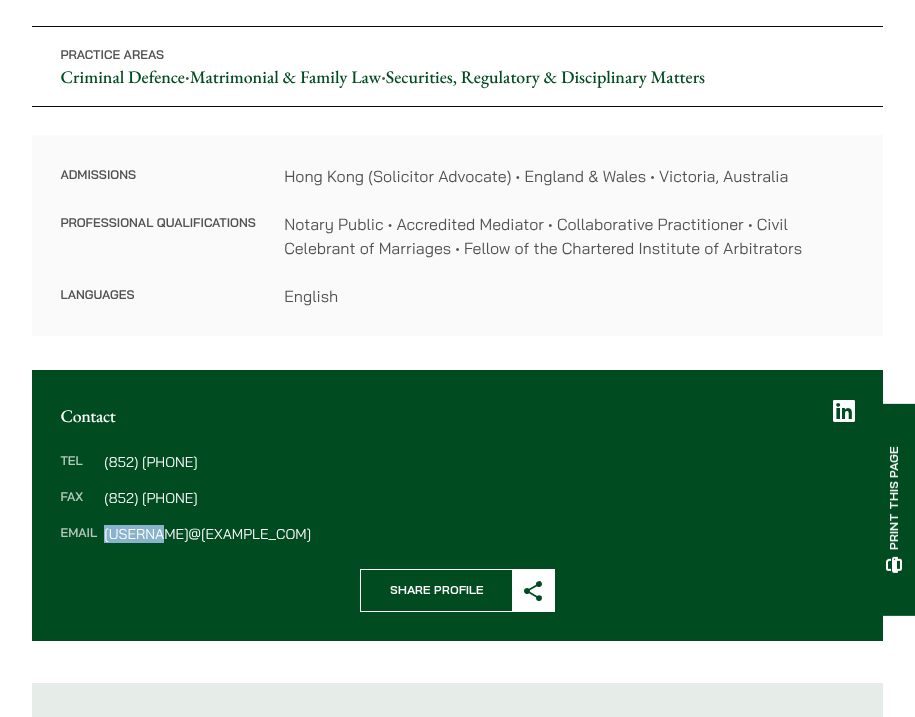 click on "Tel
(852) 2868 1234
Fax
(852) 2845 1637
Email
GNBooth@haldanes.com" at bounding box center (457, 497) 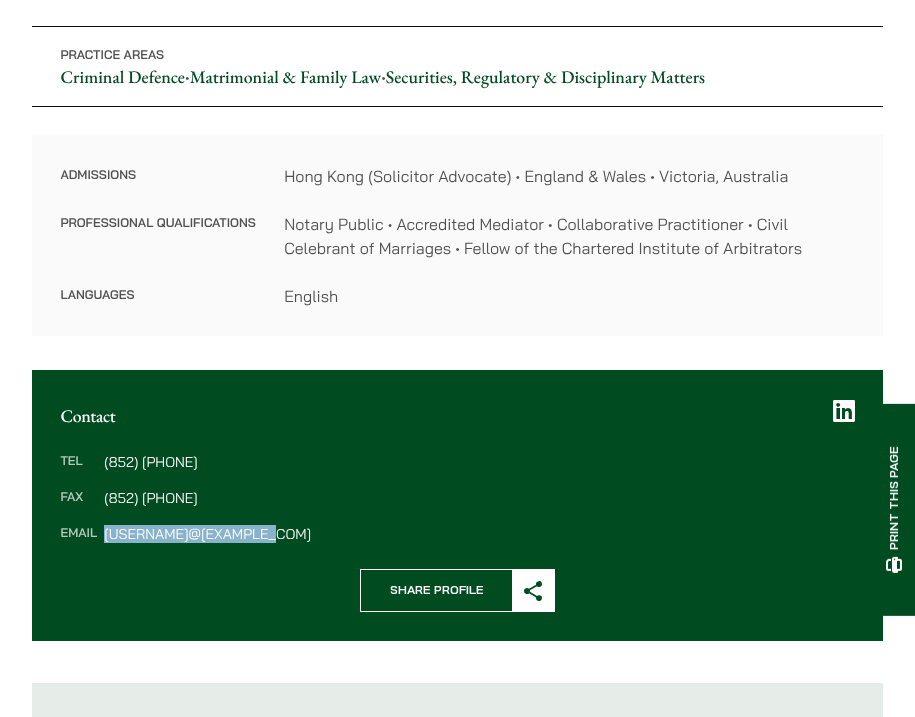 drag, startPoint x: 283, startPoint y: 529, endPoint x: 104, endPoint y: 535, distance: 179.10052 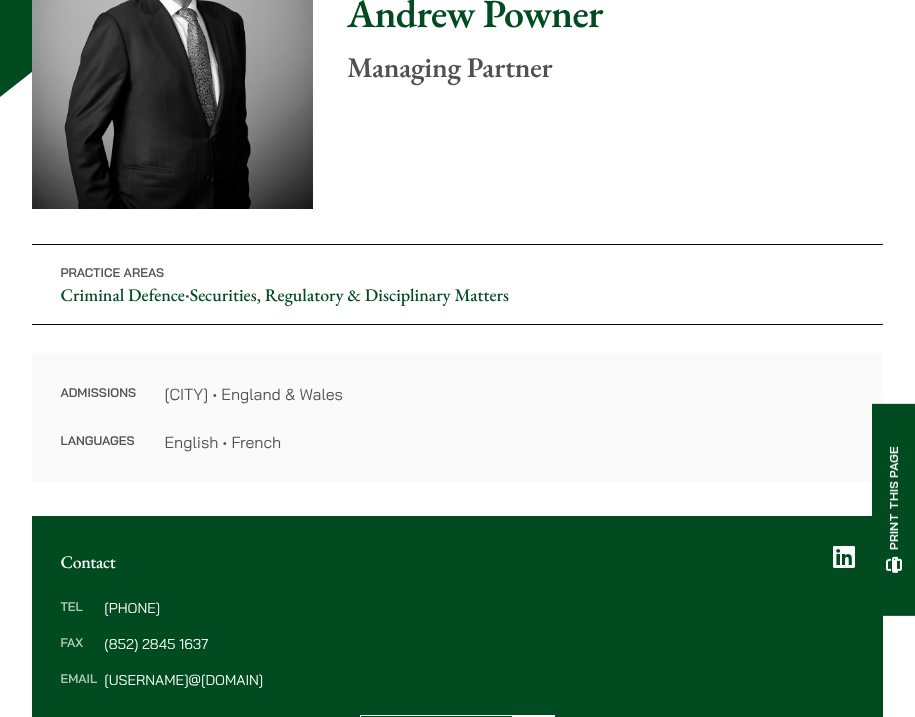 scroll, scrollTop: 280, scrollLeft: 0, axis: vertical 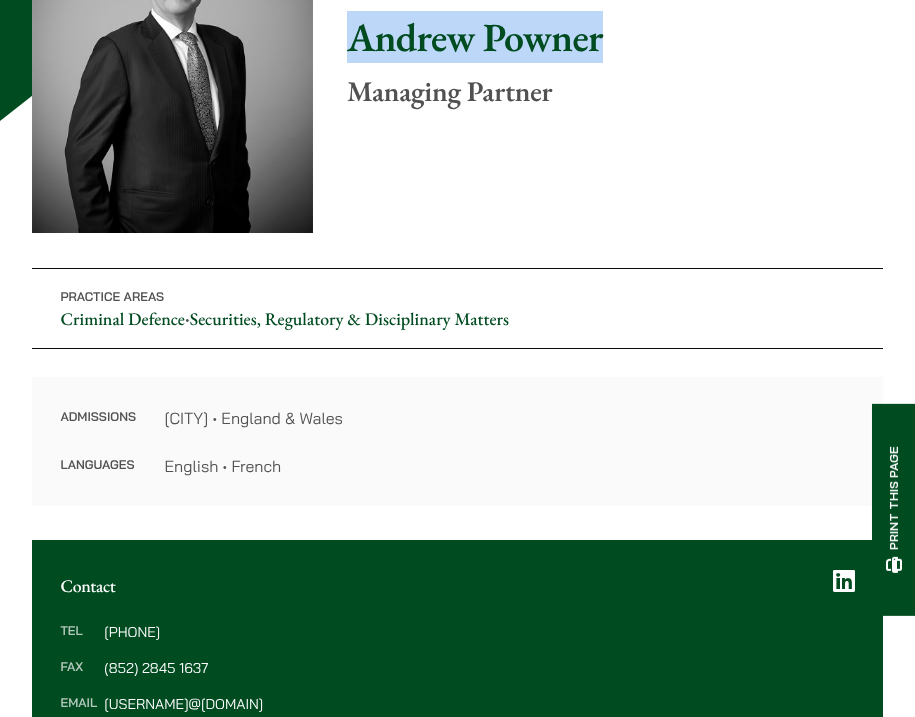 drag, startPoint x: 356, startPoint y: 39, endPoint x: 602, endPoint y: 50, distance: 246.24582 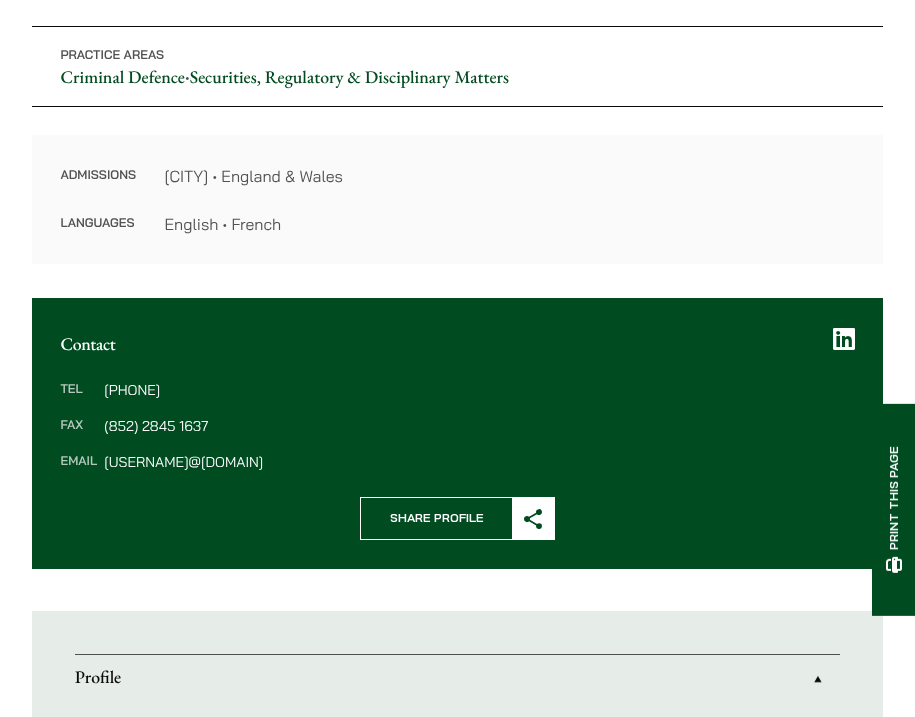 scroll, scrollTop: 530, scrollLeft: 0, axis: vertical 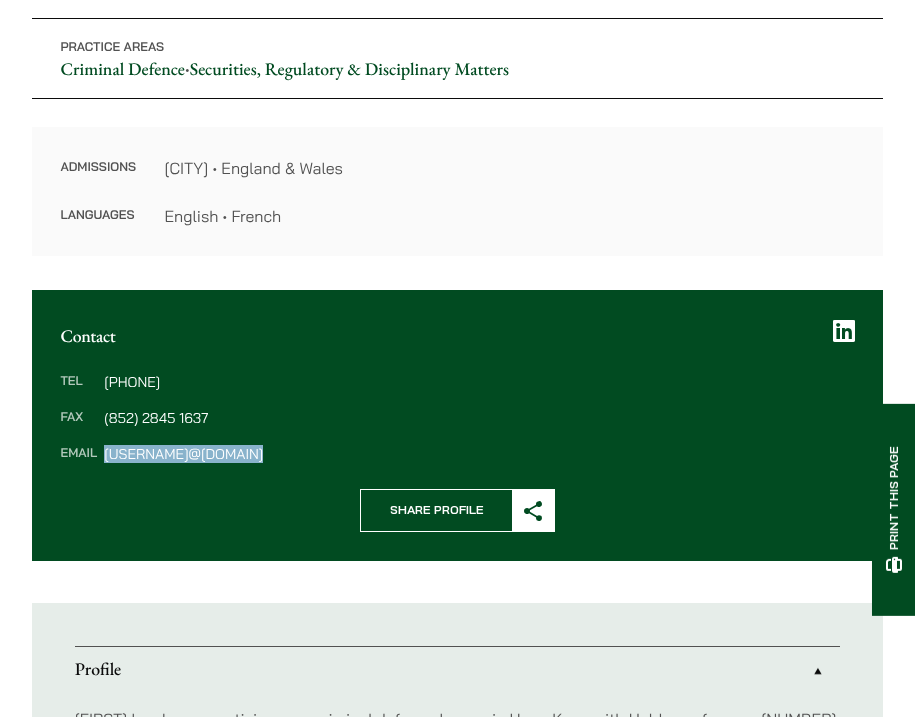 drag, startPoint x: 264, startPoint y: 456, endPoint x: 108, endPoint y: 457, distance: 156.0032 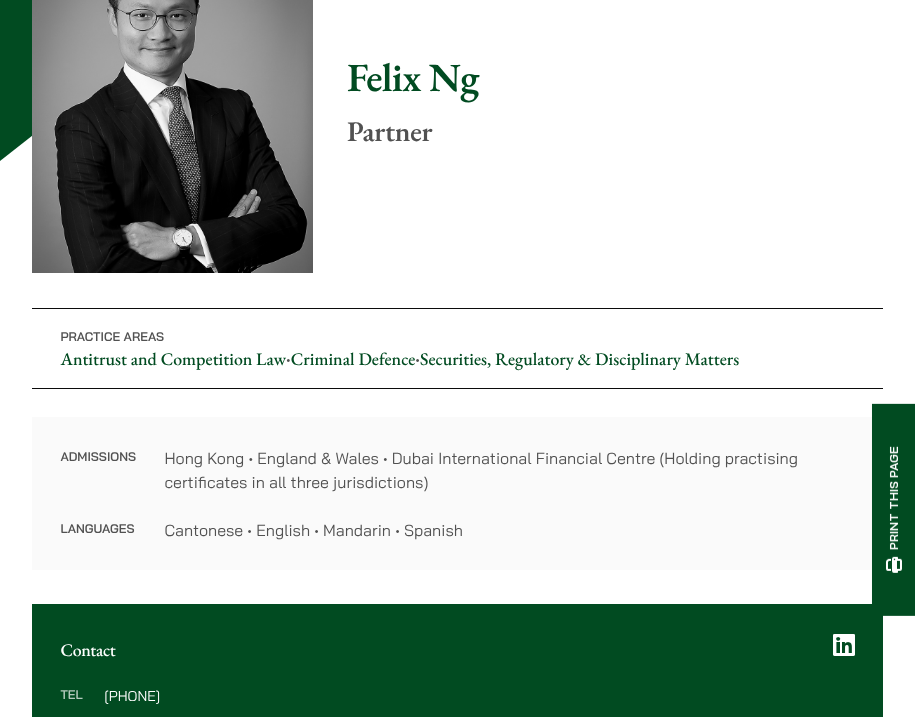 scroll, scrollTop: 243, scrollLeft: 0, axis: vertical 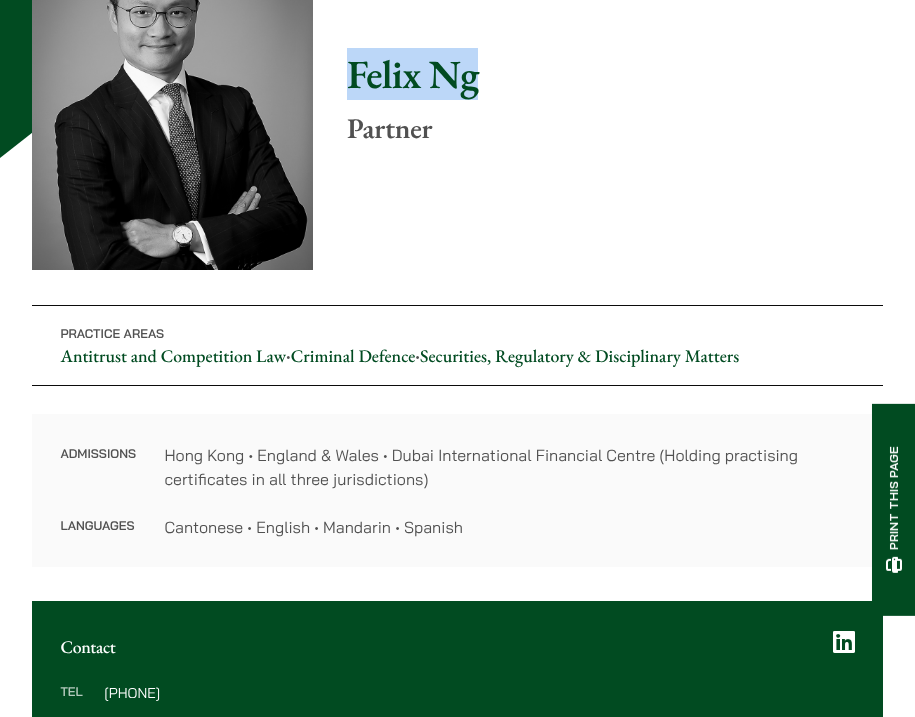 drag, startPoint x: 350, startPoint y: 61, endPoint x: 493, endPoint y: 80, distance: 144.25671 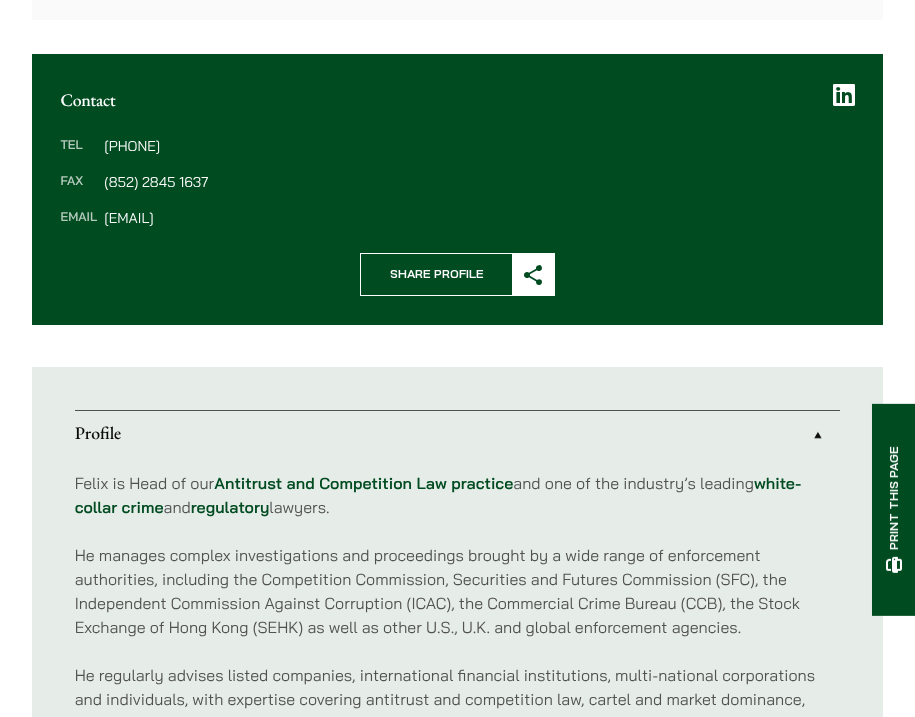 scroll, scrollTop: 791, scrollLeft: 0, axis: vertical 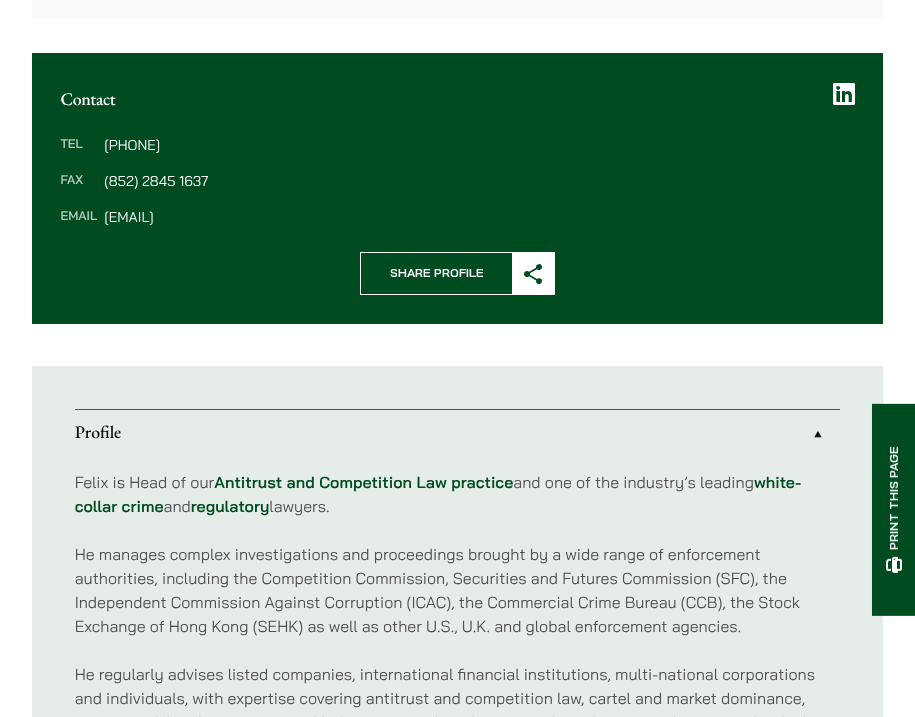 click on "Tel
[PHONE]
Fax
[PHONE]
Email
[EMAIL]" at bounding box center (457, 180) 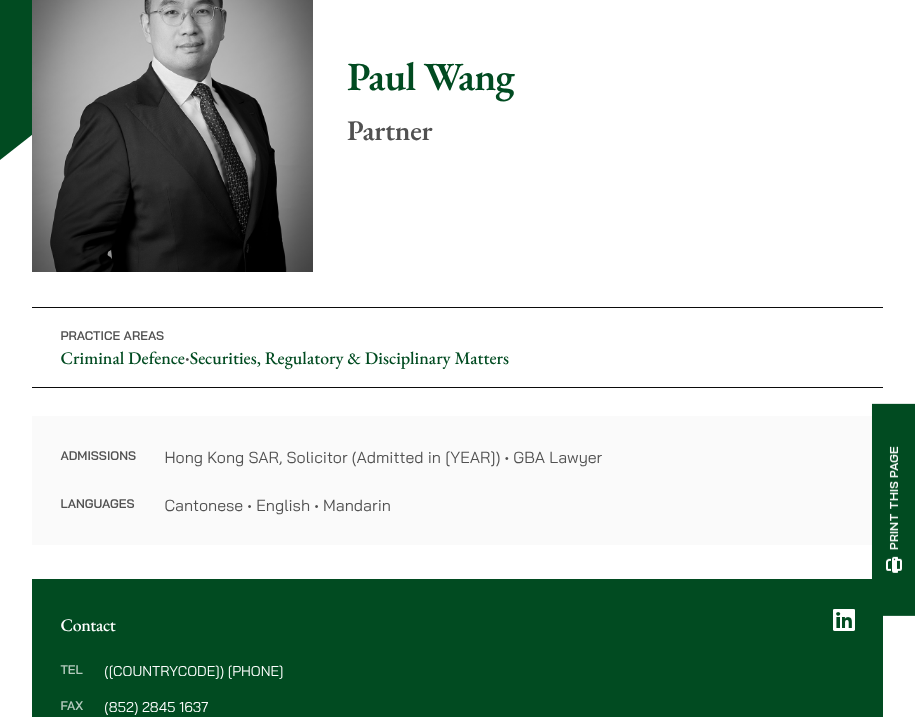 scroll, scrollTop: 217, scrollLeft: 0, axis: vertical 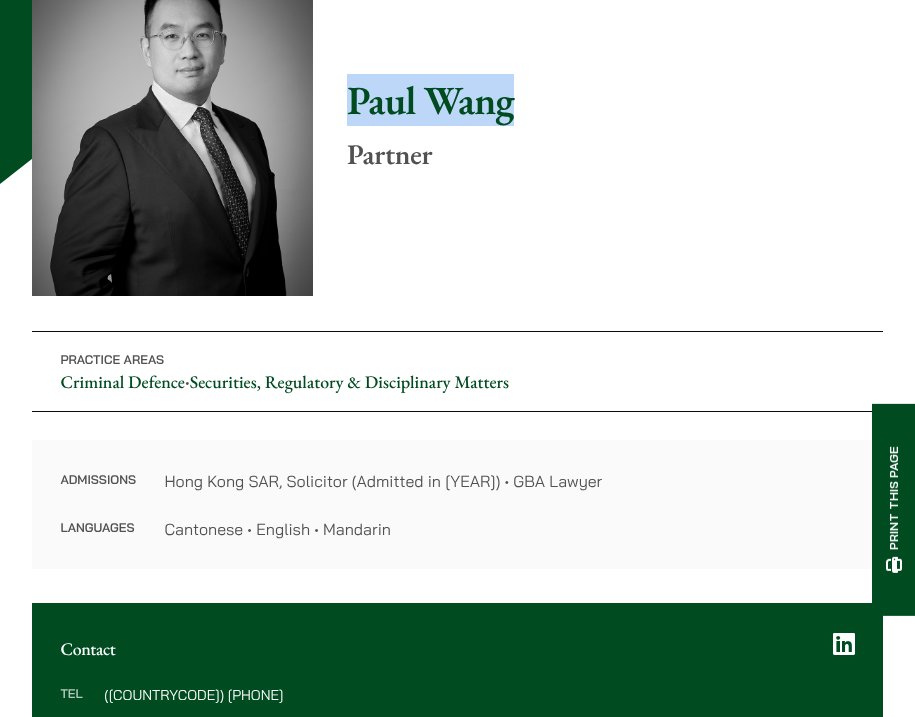 drag, startPoint x: 354, startPoint y: 99, endPoint x: 523, endPoint y: 114, distance: 169.66437 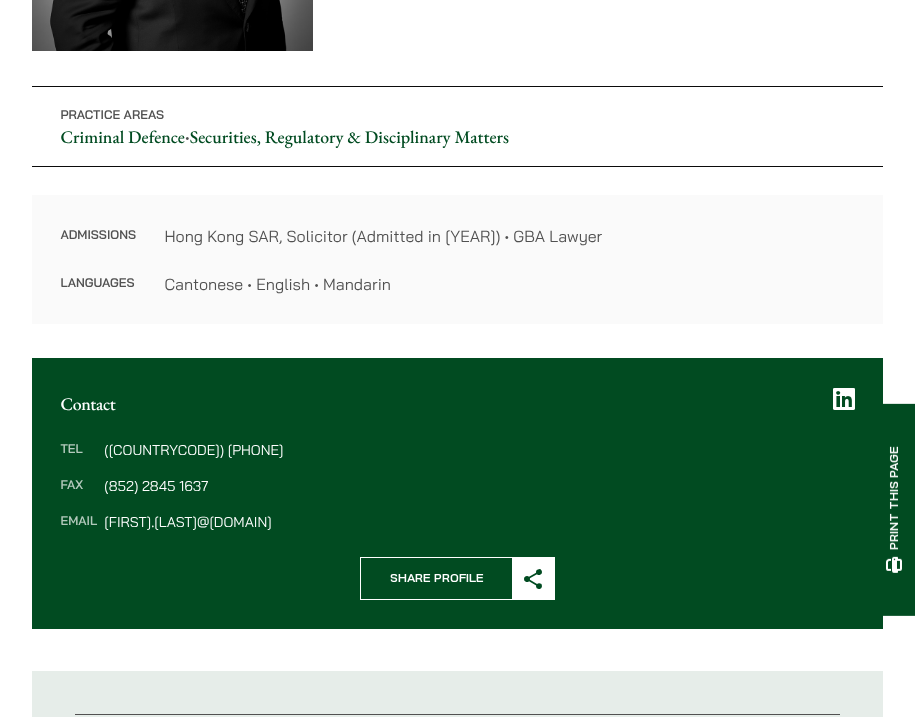 scroll, scrollTop: 480, scrollLeft: 0, axis: vertical 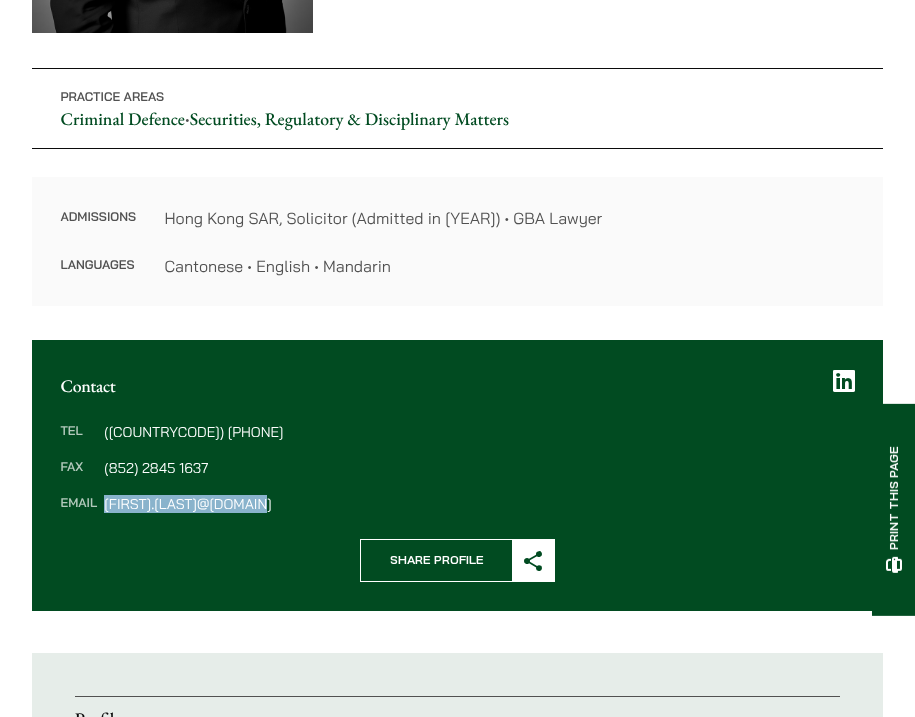 drag, startPoint x: 279, startPoint y: 503, endPoint x: 99, endPoint y: 504, distance: 180.00278 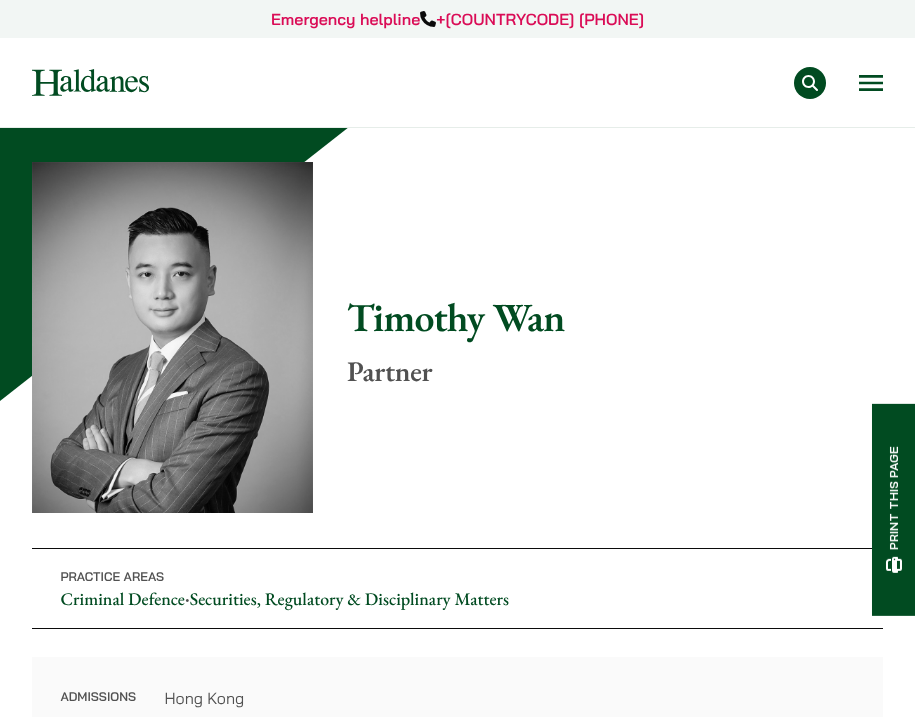 scroll, scrollTop: 0, scrollLeft: 0, axis: both 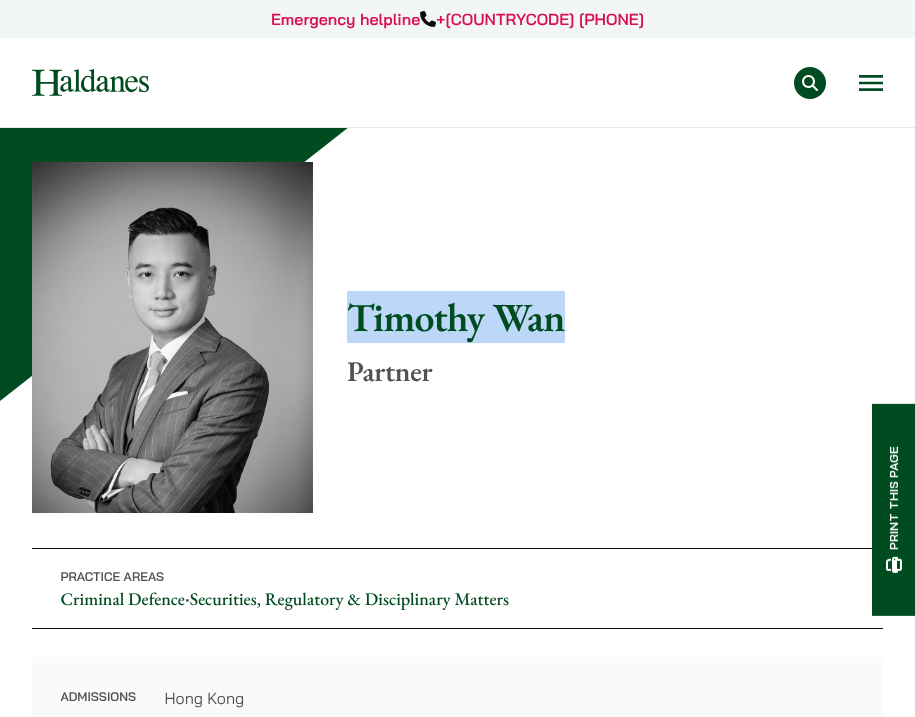 drag, startPoint x: 344, startPoint y: 316, endPoint x: 571, endPoint y: 324, distance: 227.14093 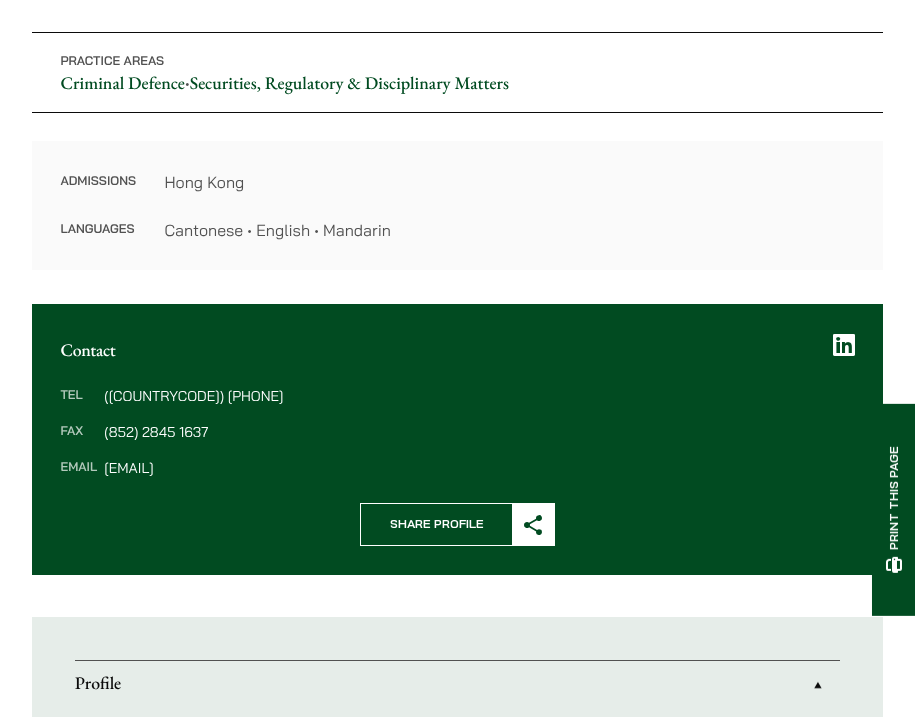 scroll, scrollTop: 562, scrollLeft: 0, axis: vertical 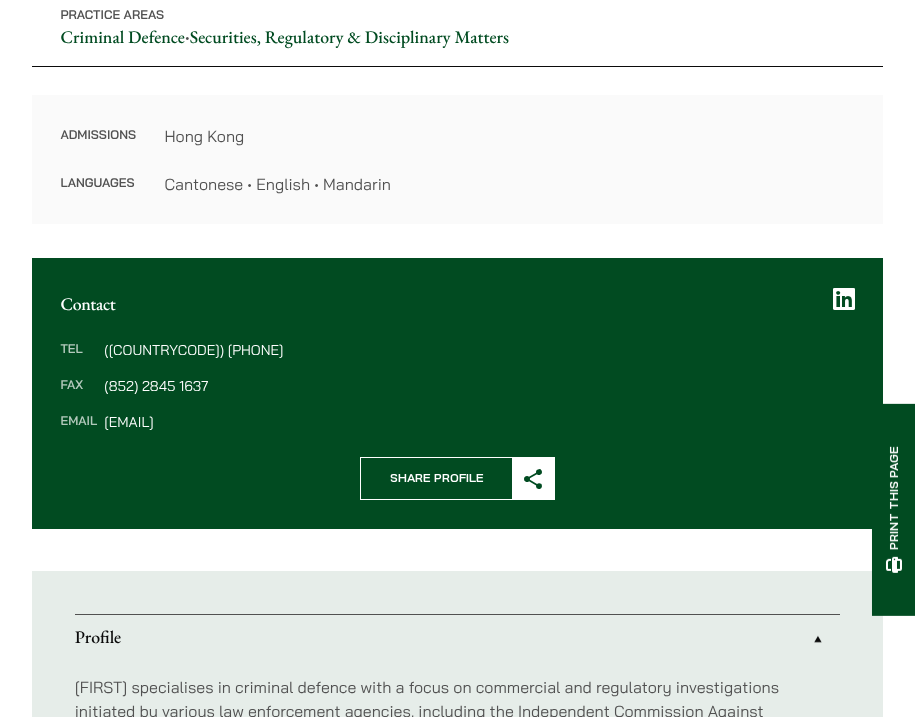 drag, startPoint x: 303, startPoint y: 420, endPoint x: 101, endPoint y: 417, distance: 202.02228 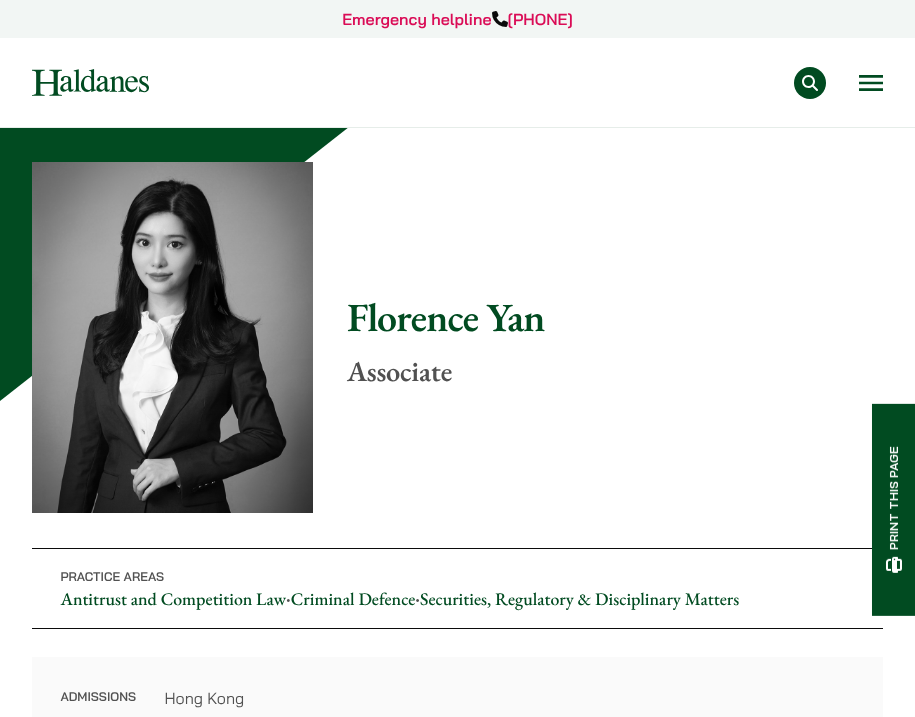 scroll, scrollTop: 0, scrollLeft: 0, axis: both 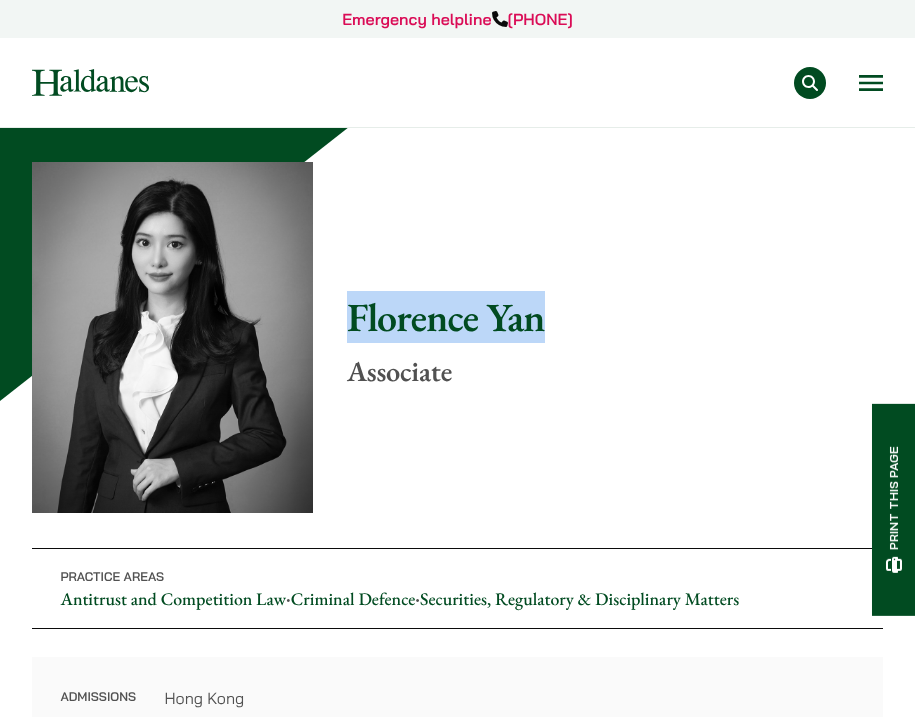 drag, startPoint x: 346, startPoint y: 311, endPoint x: 555, endPoint y: 329, distance: 209.77368 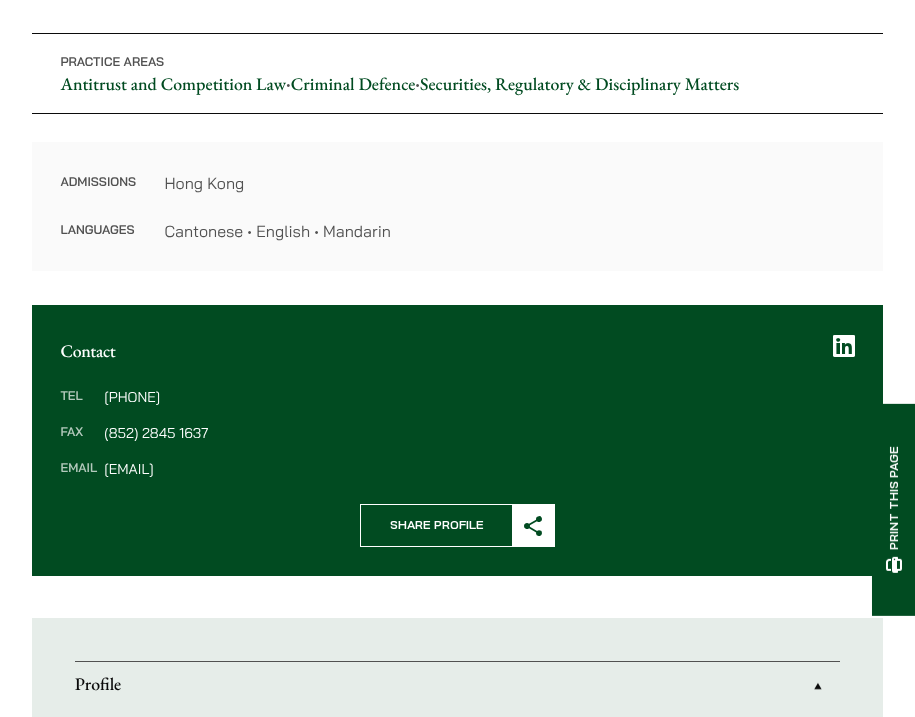 scroll, scrollTop: 517, scrollLeft: 0, axis: vertical 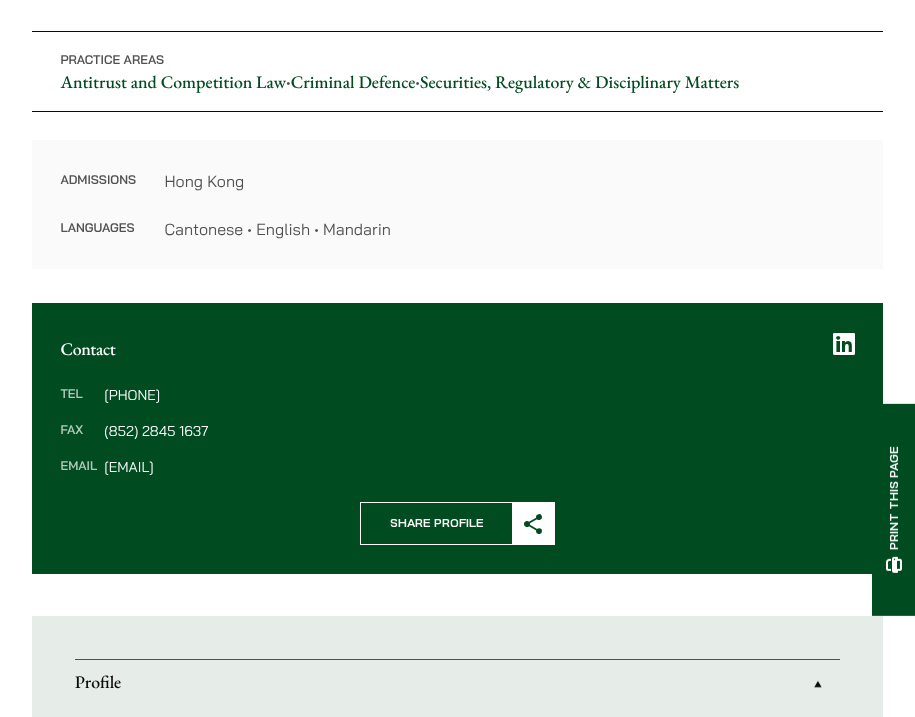 drag, startPoint x: 303, startPoint y: 466, endPoint x: 106, endPoint y: 459, distance: 197.12433 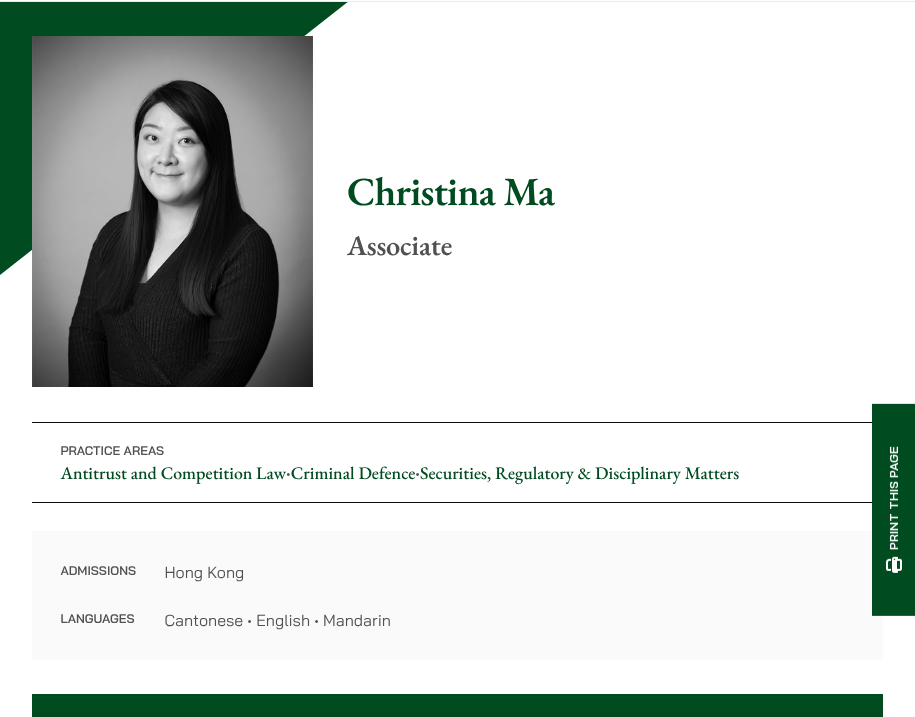 scroll, scrollTop: 125, scrollLeft: 0, axis: vertical 